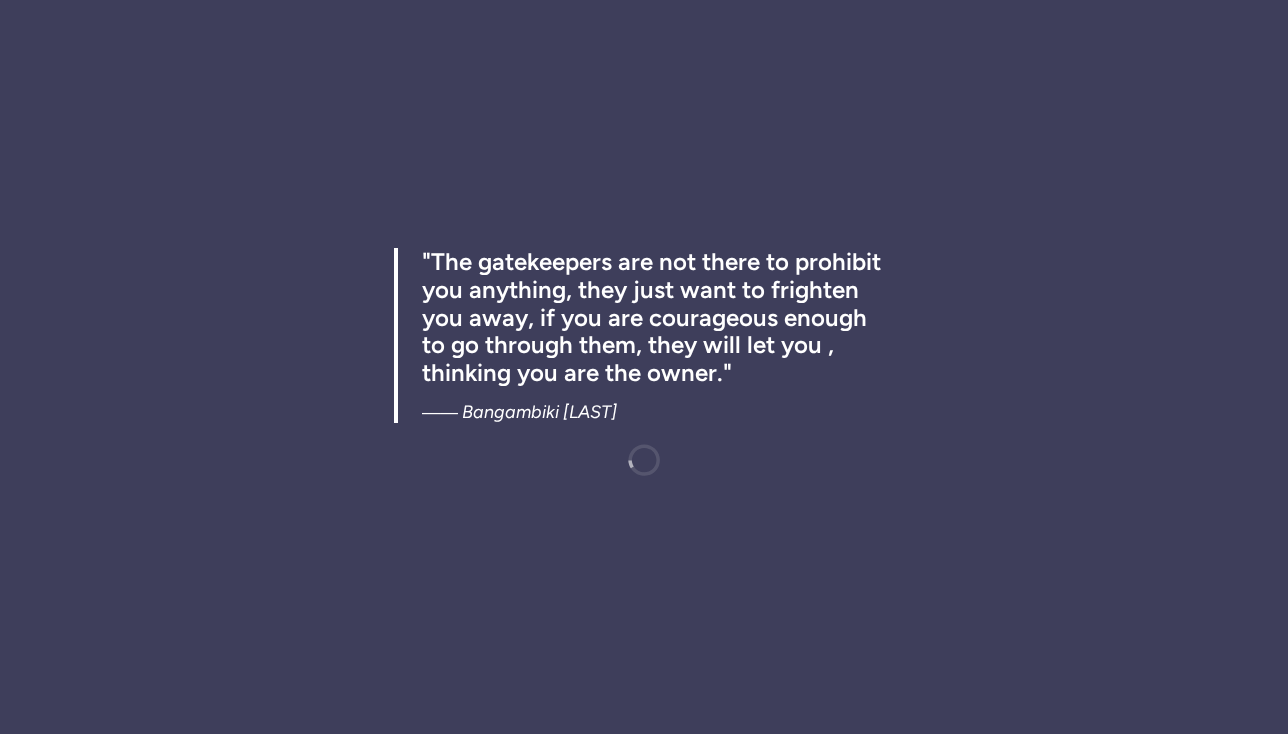 scroll, scrollTop: 0, scrollLeft: 0, axis: both 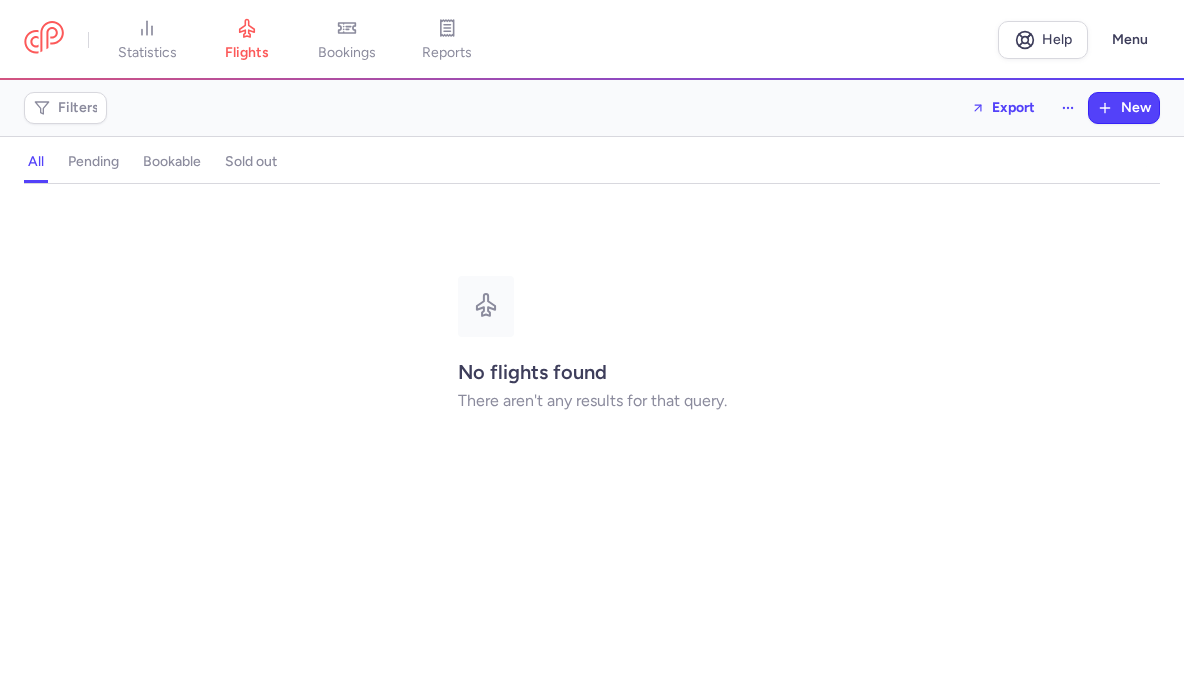click on "statistics flights bookings reports" at bounding box center (511, 40) 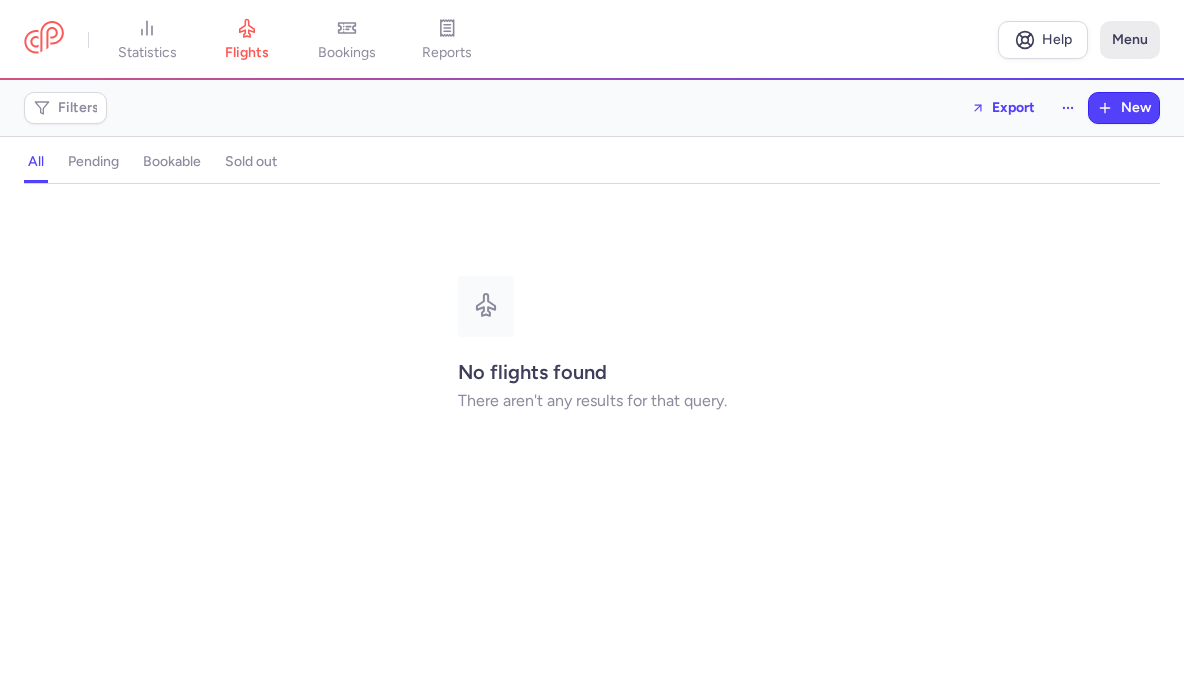click on "Menu" at bounding box center [1130, 40] 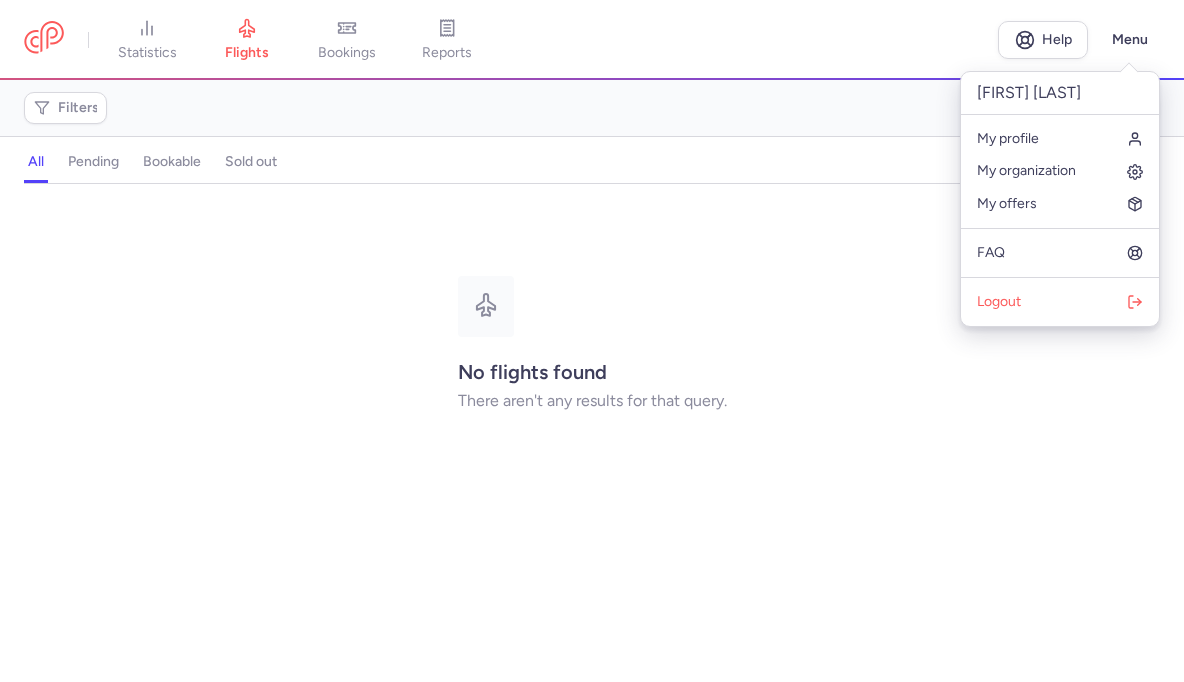 click on "No flights found There aren't any results for that query." at bounding box center [592, 343] 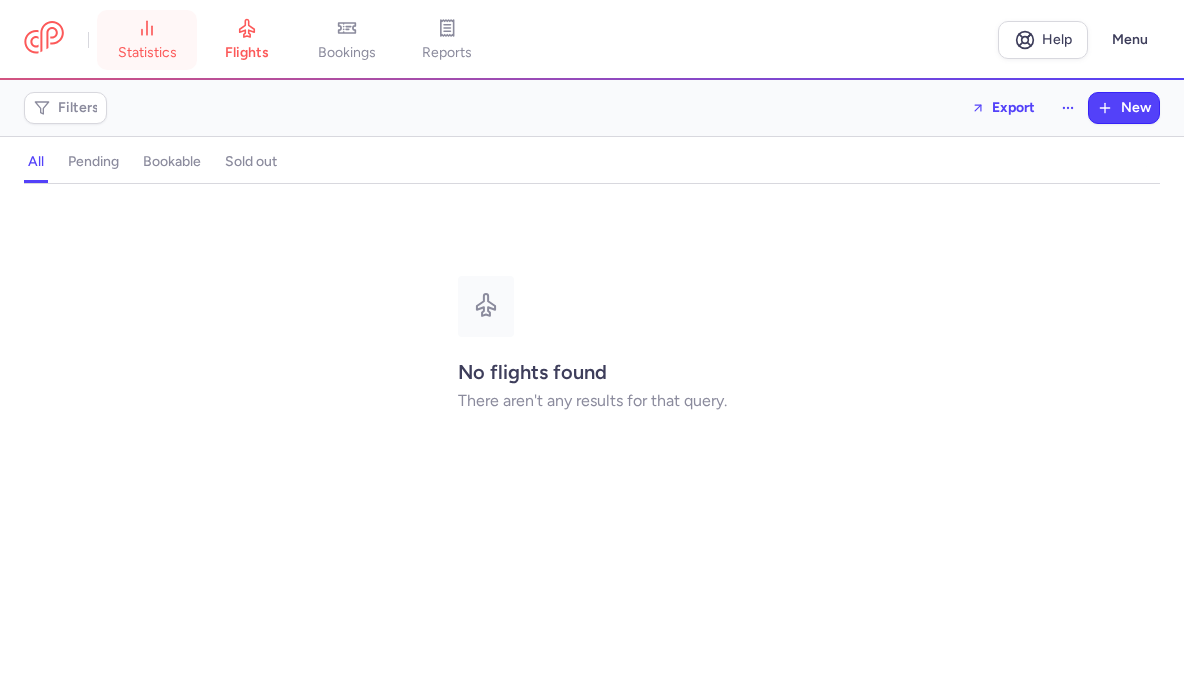 click on "statistics" at bounding box center [147, 40] 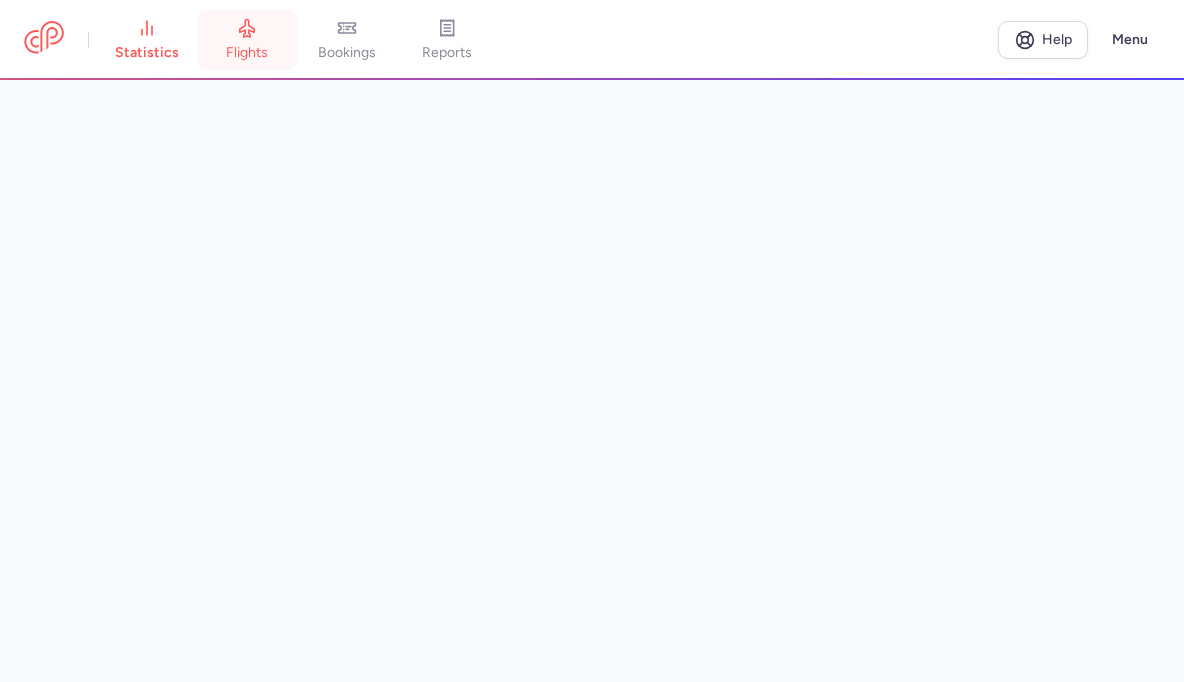 click 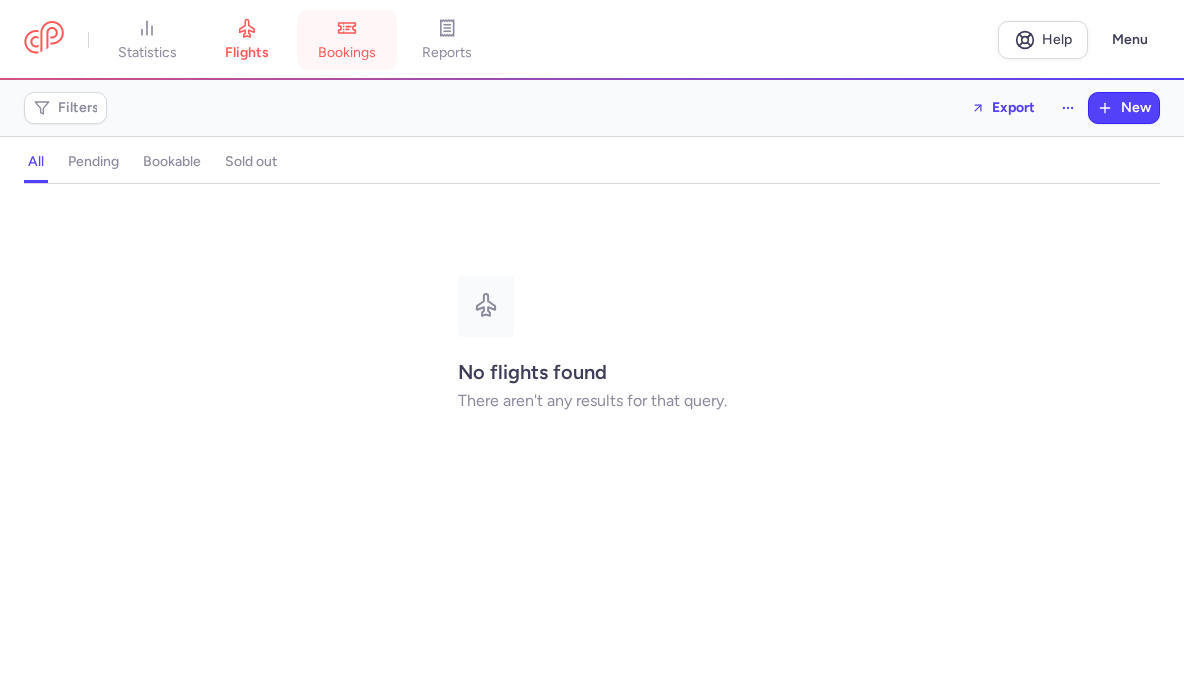 click on "bookings" at bounding box center [347, 40] 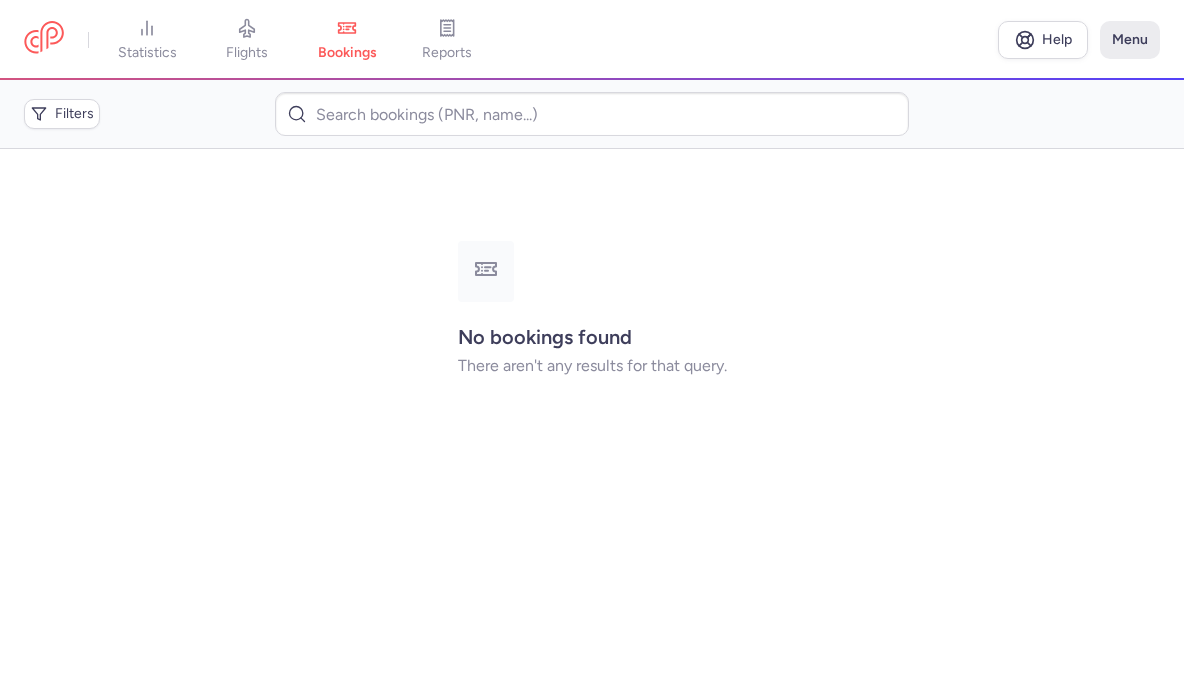 click on "Menu" at bounding box center (1130, 40) 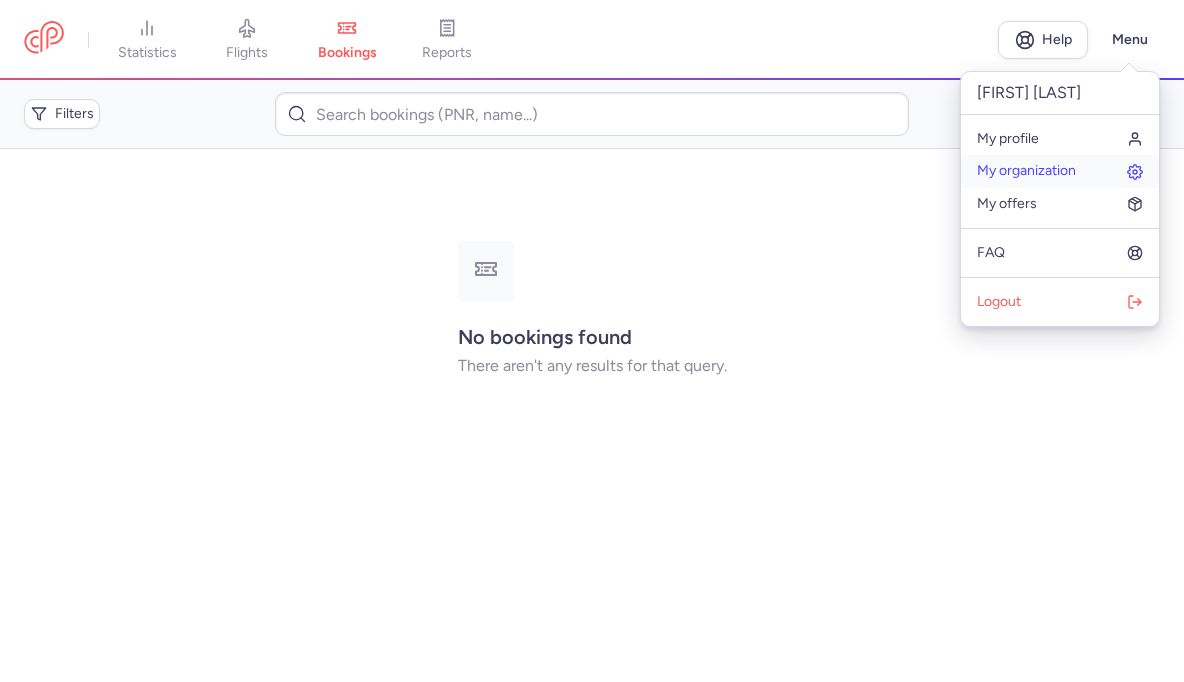 click on "My organization" at bounding box center [1026, 171] 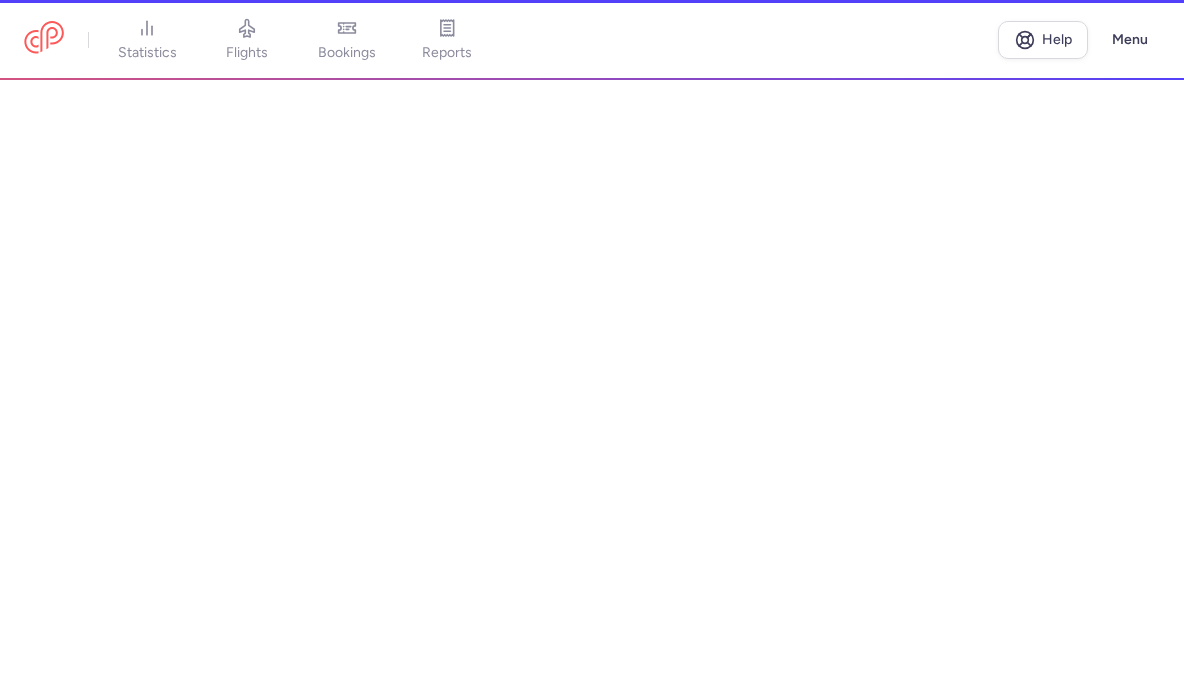 select on "tr" 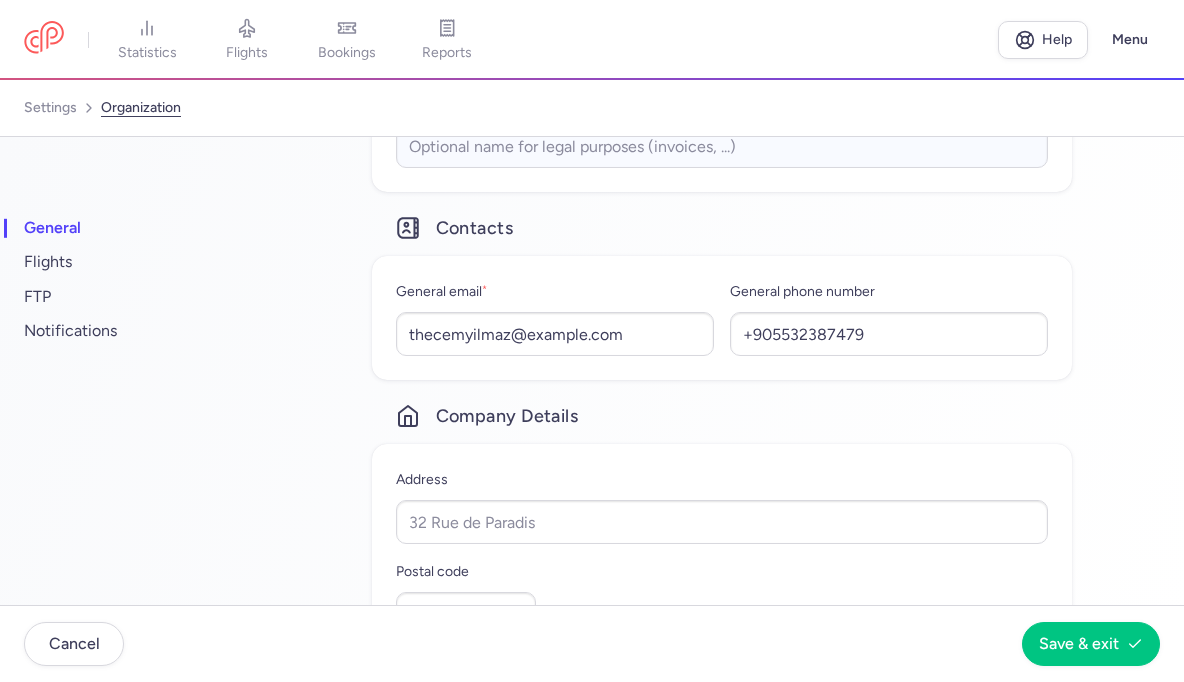 scroll, scrollTop: 226, scrollLeft: 0, axis: vertical 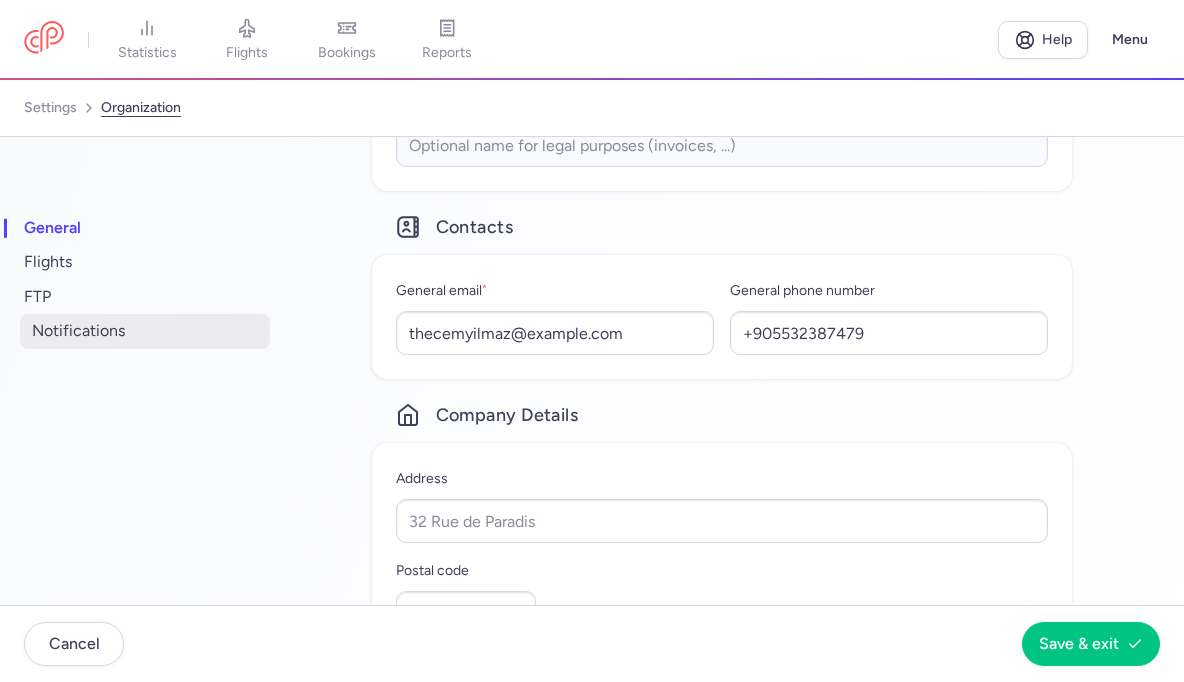 click on "notifications" at bounding box center [145, 331] 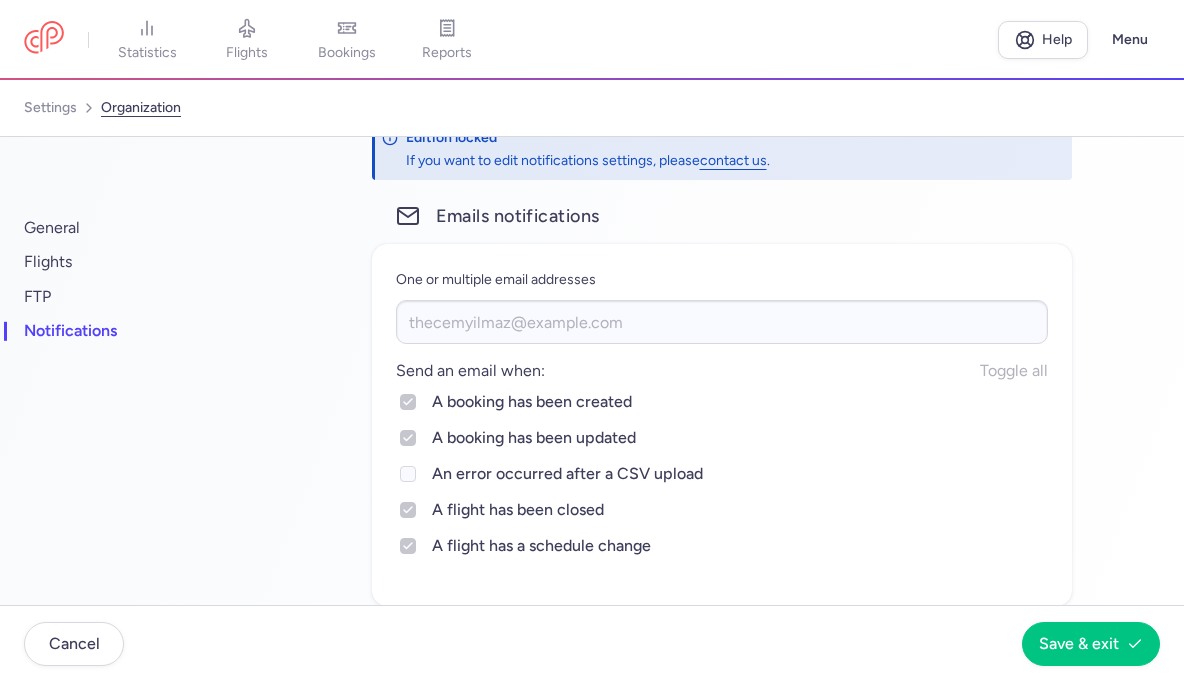 scroll, scrollTop: 44, scrollLeft: 0, axis: vertical 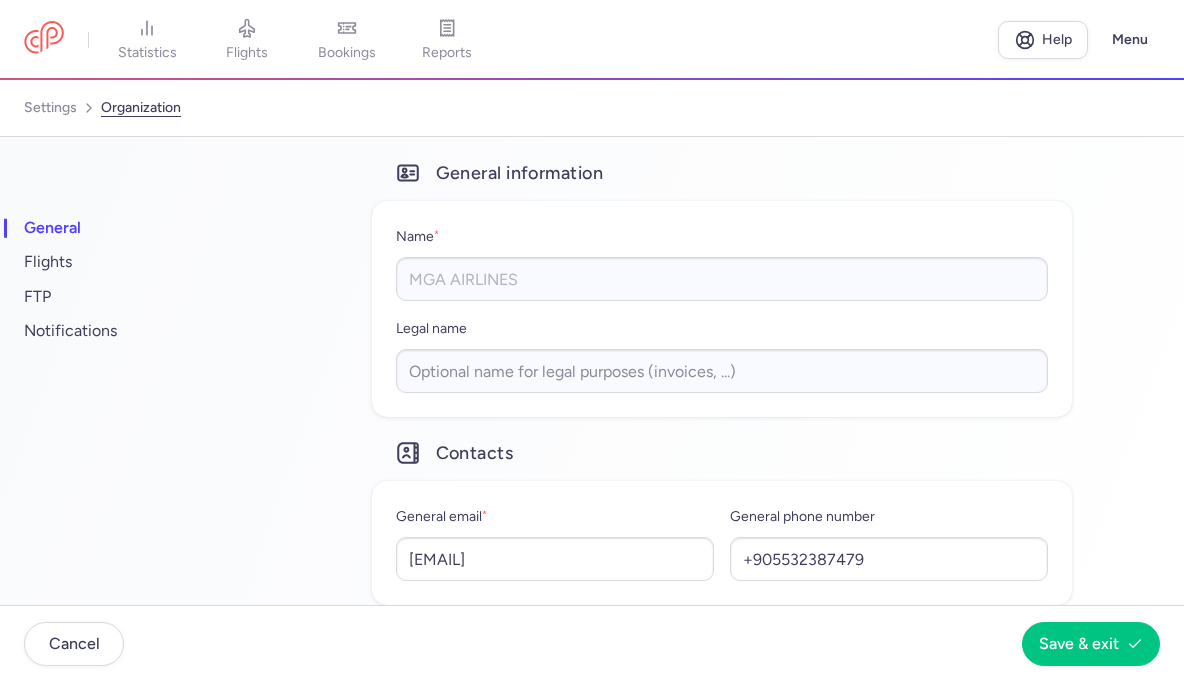 select on "tr" 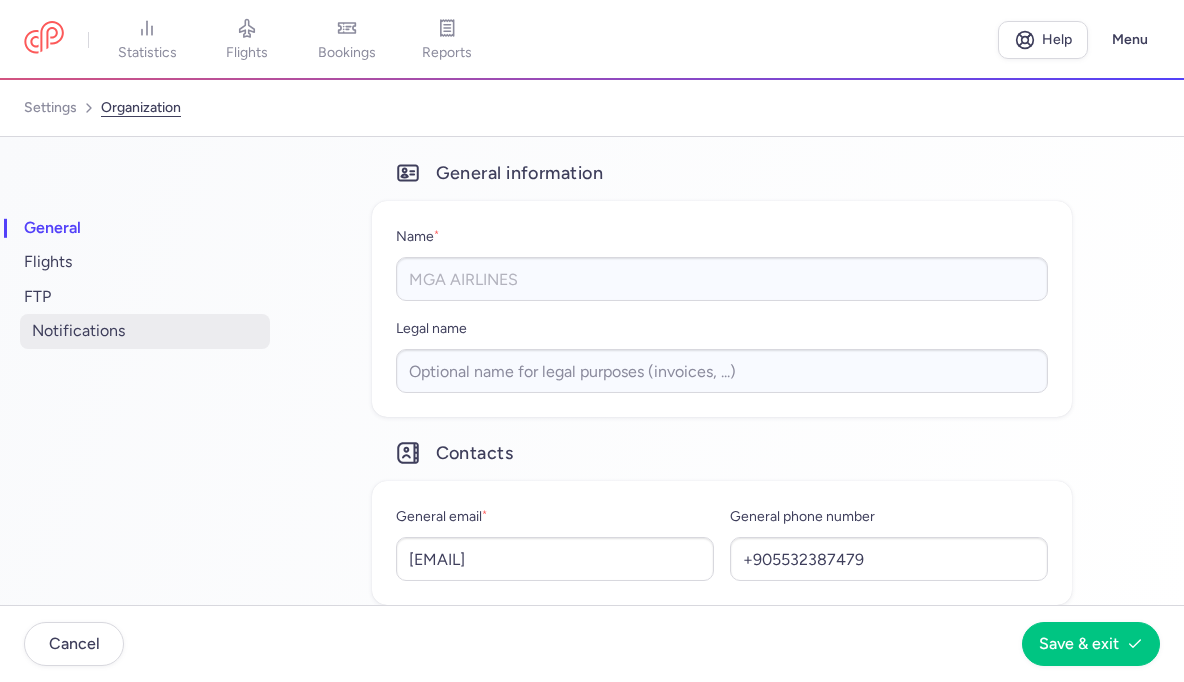 click on "notifications" at bounding box center (145, 331) 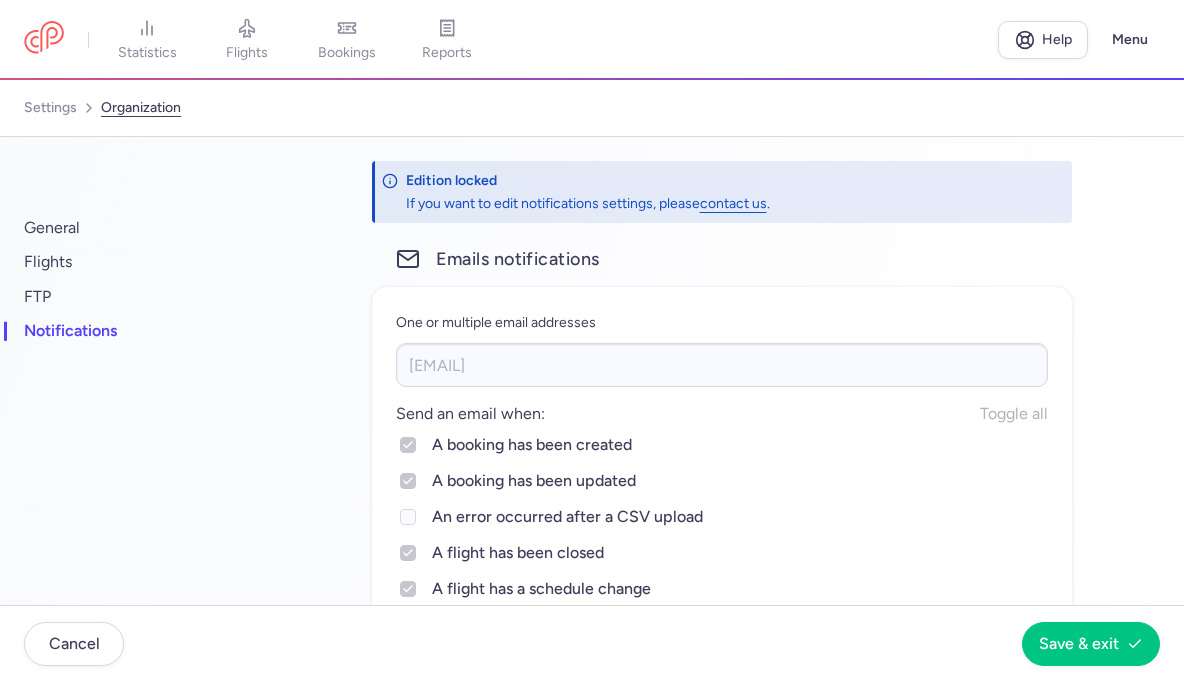 scroll, scrollTop: 84, scrollLeft: 0, axis: vertical 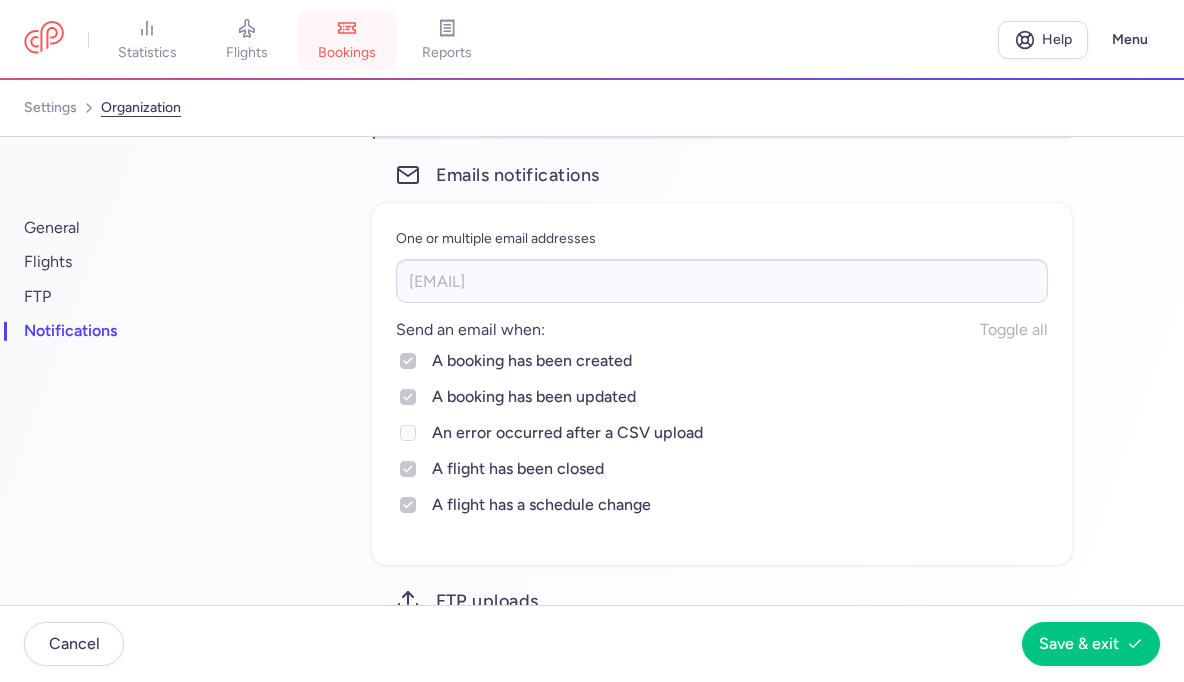 click on "bookings" at bounding box center [347, 53] 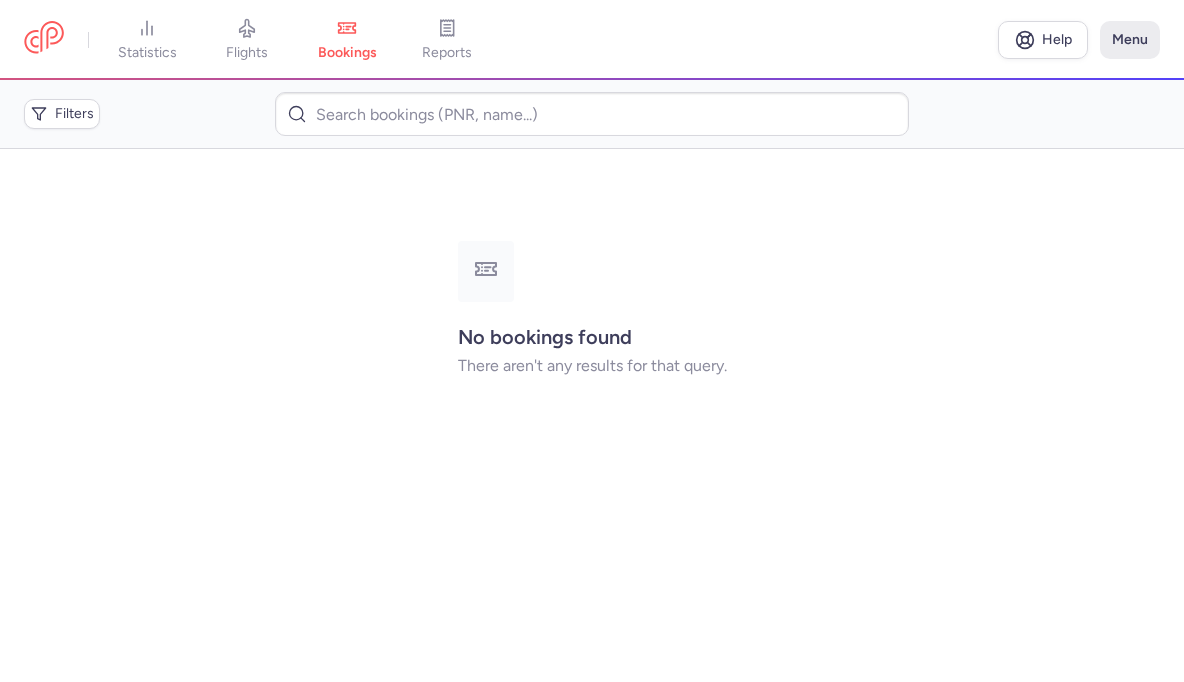click on "Menu" at bounding box center (1130, 40) 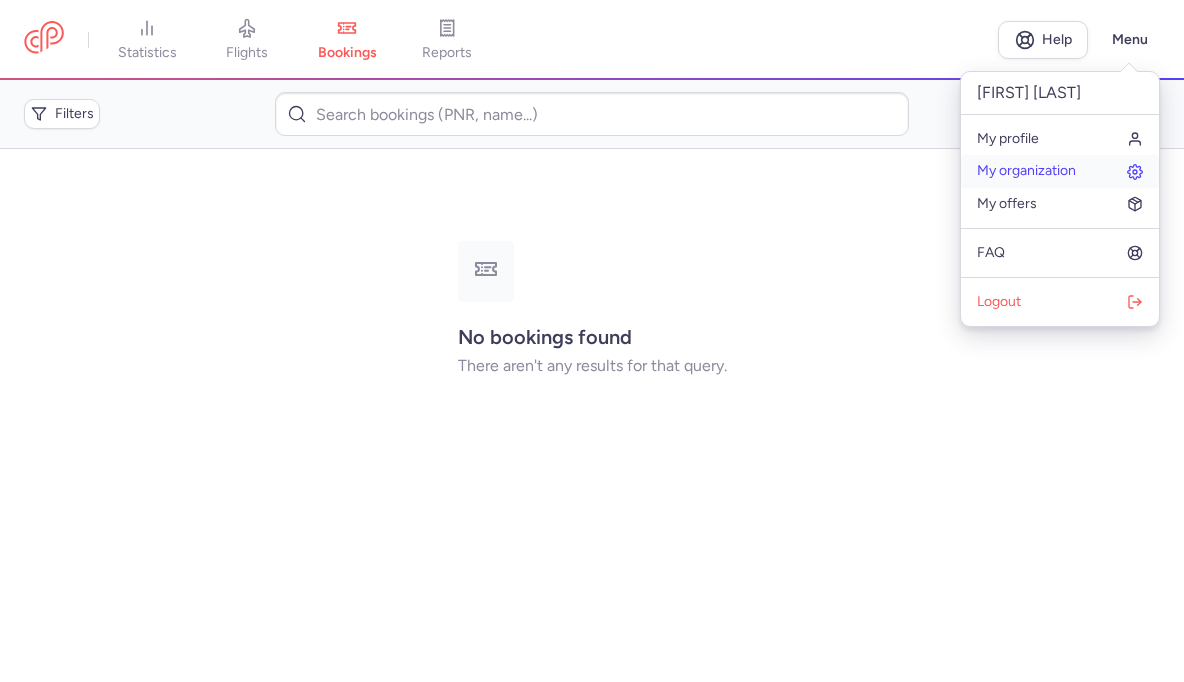 click on "My organization" at bounding box center (1026, 171) 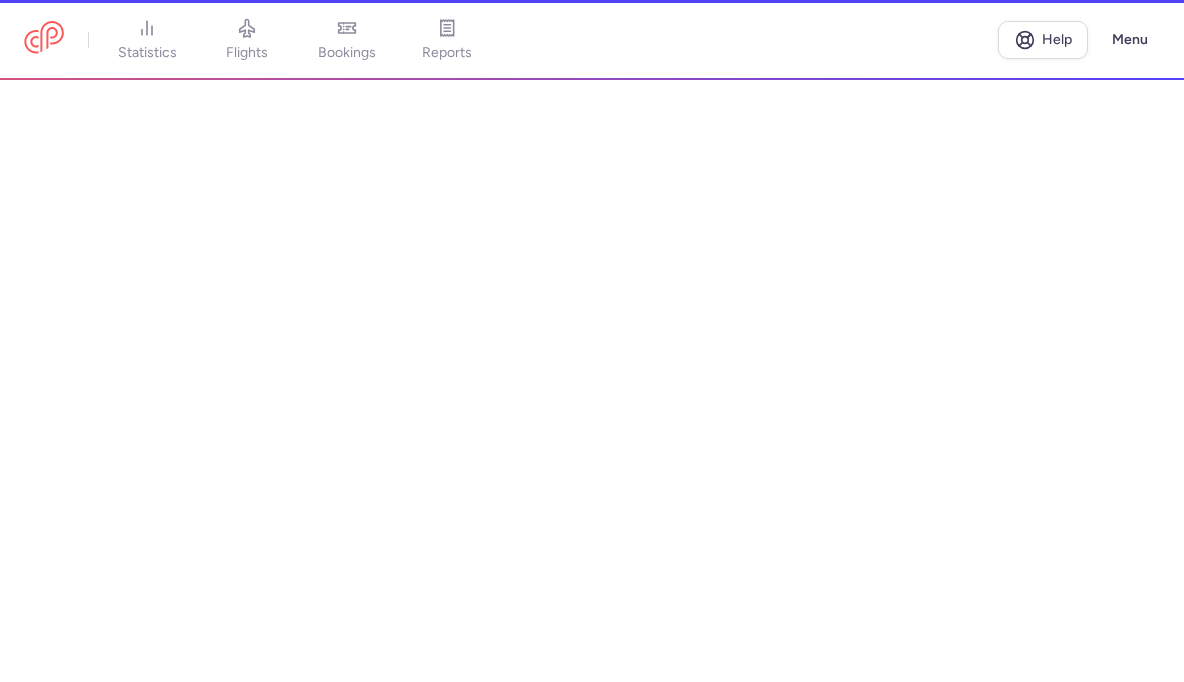 select on "tr" 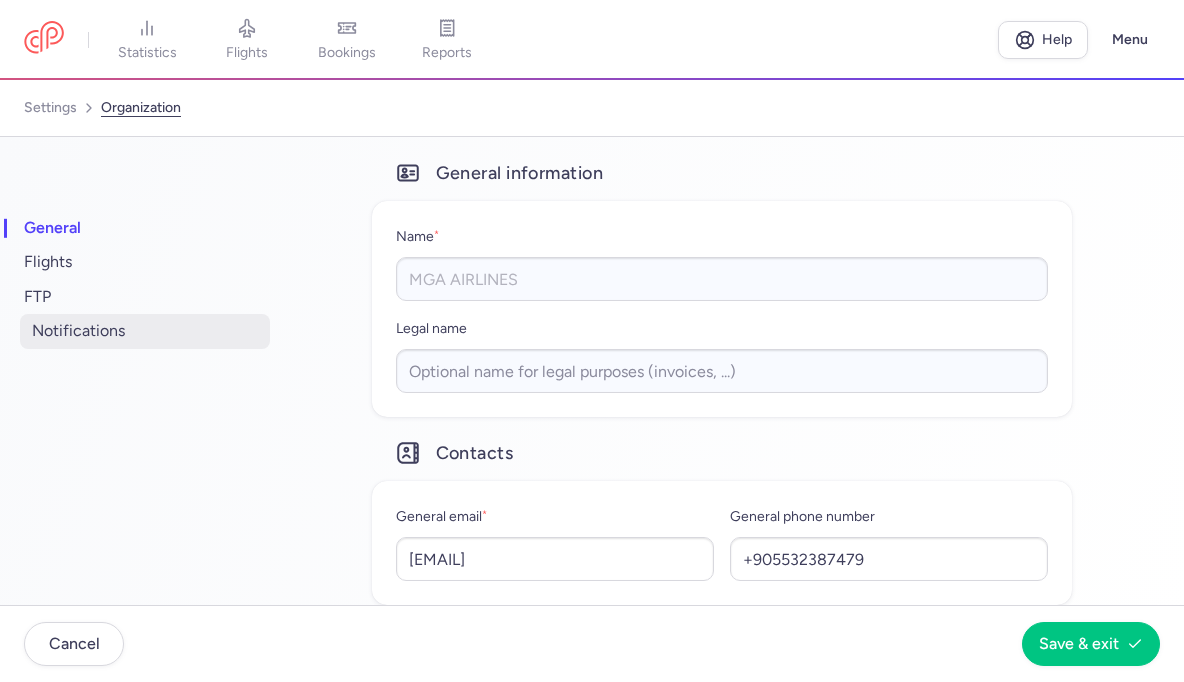 click on "notifications" at bounding box center (145, 331) 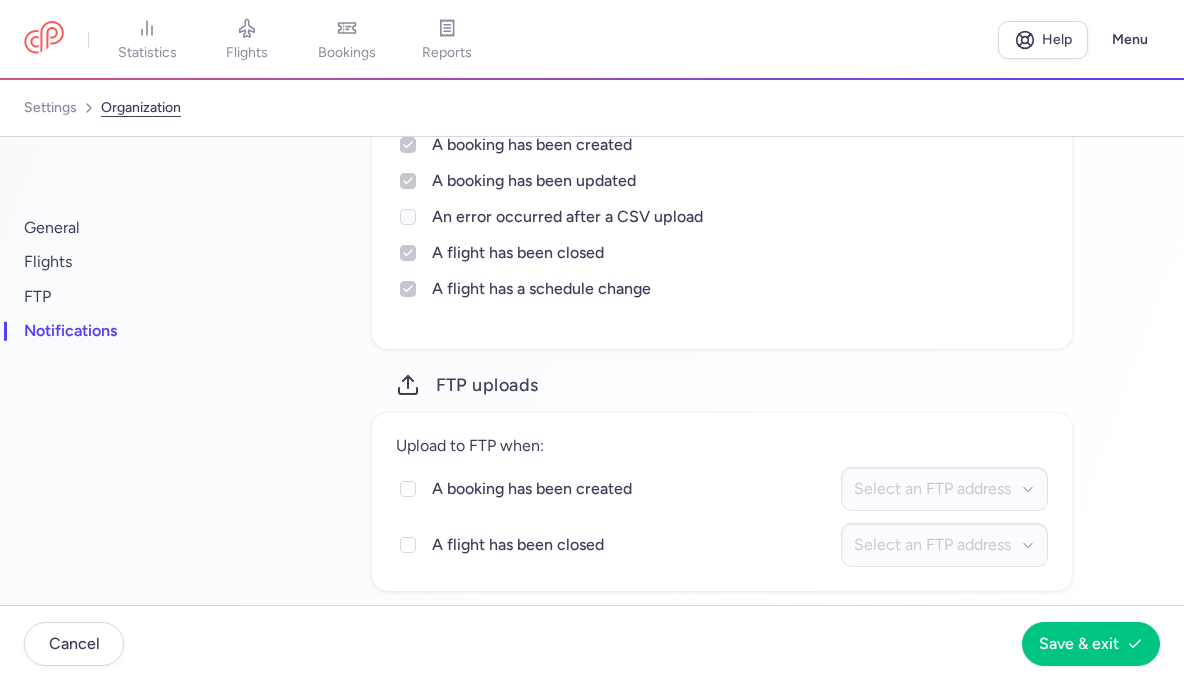 scroll, scrollTop: 310, scrollLeft: 0, axis: vertical 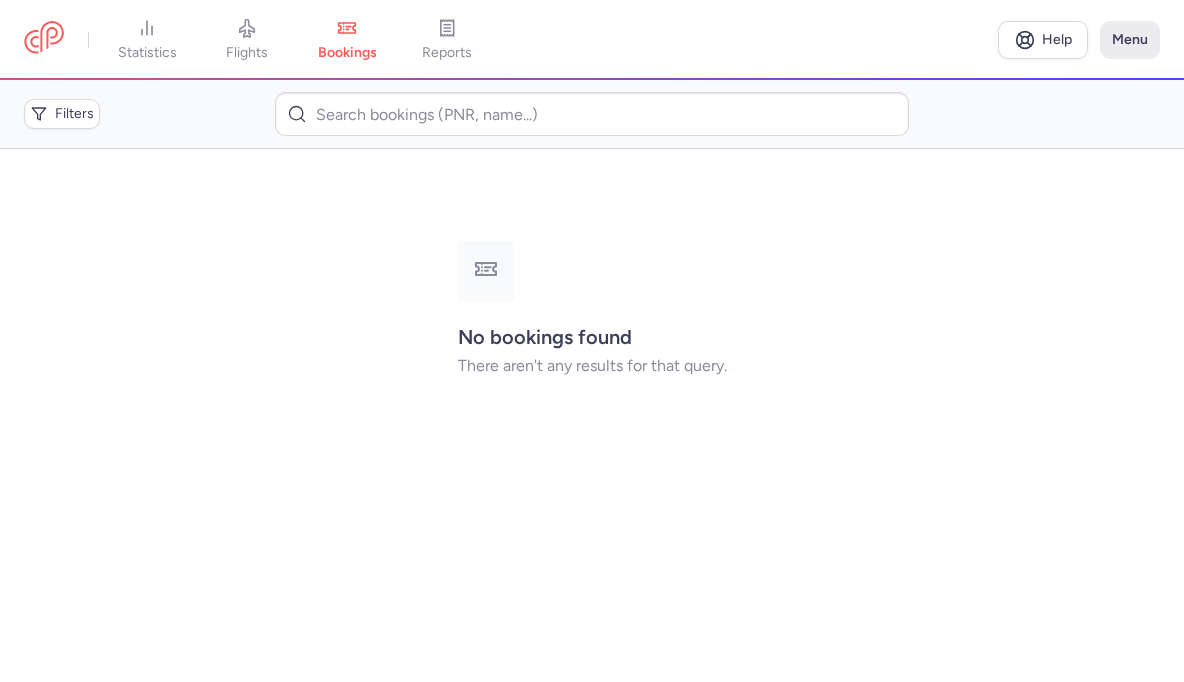 click on "Menu" at bounding box center (1130, 40) 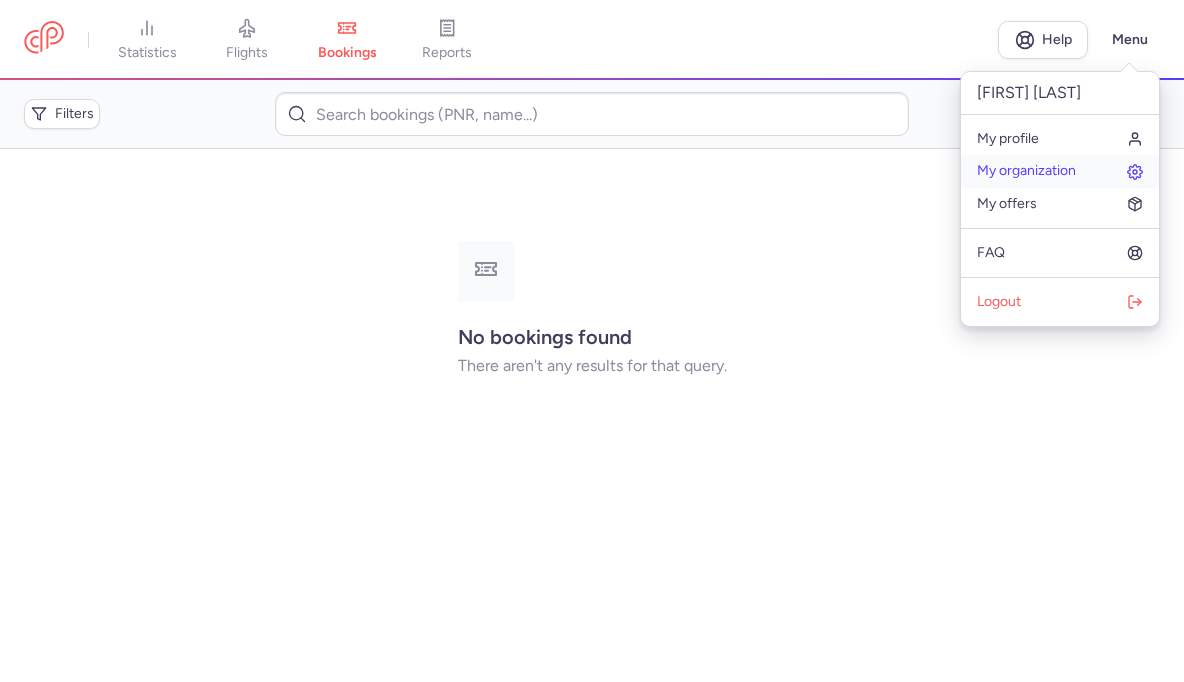 click on "My organization" at bounding box center (1026, 171) 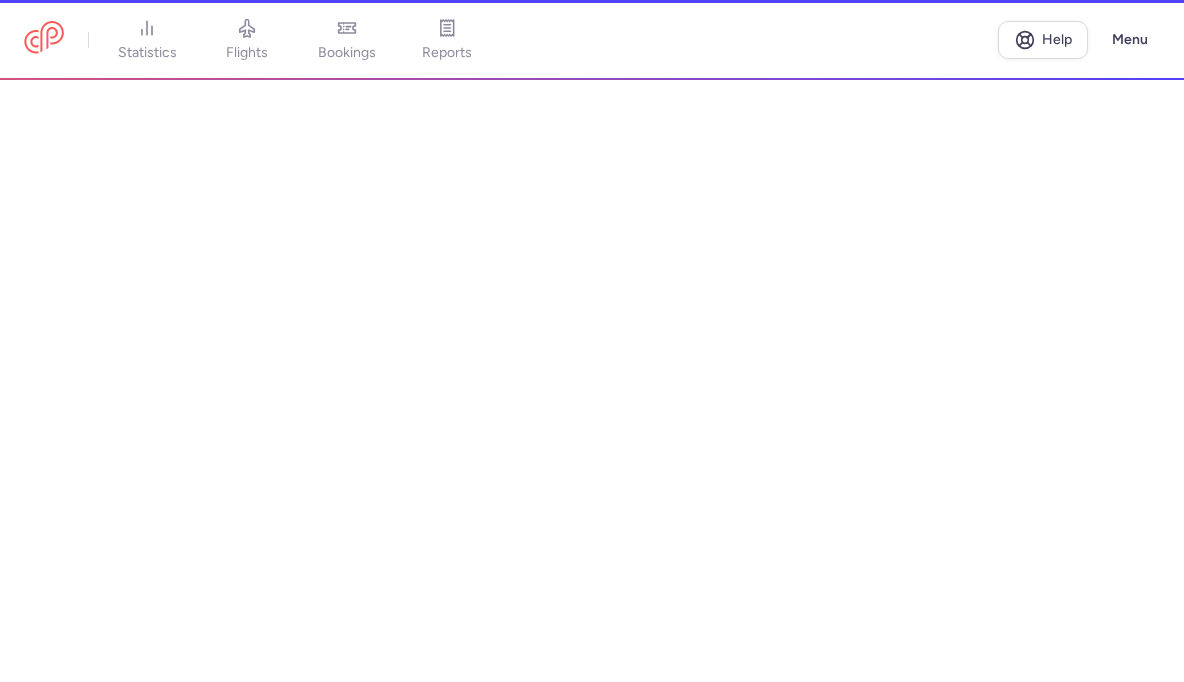 select on "tr" 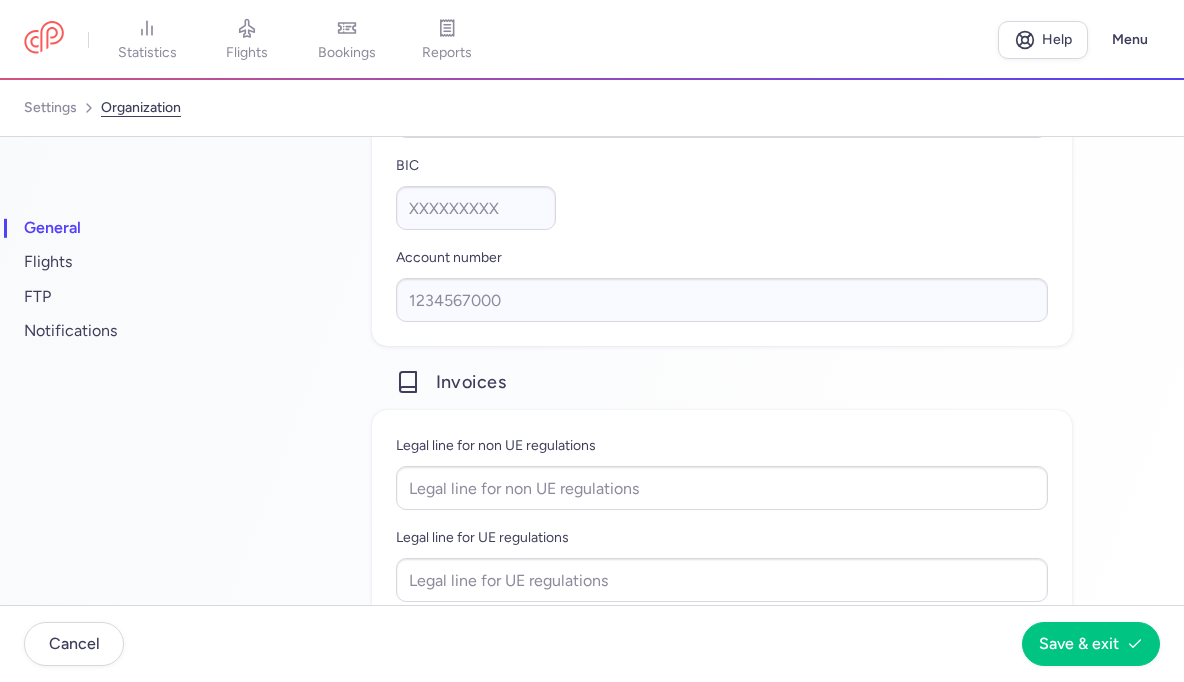 scroll, scrollTop: 1416, scrollLeft: 0, axis: vertical 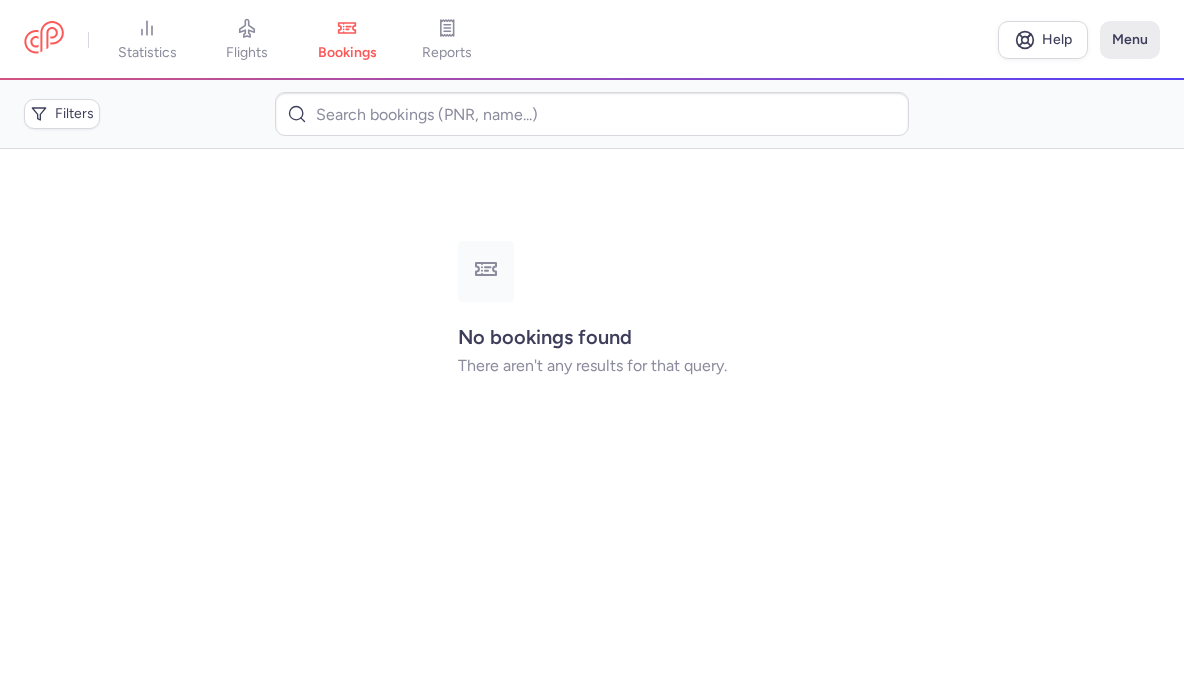 click on "Menu" at bounding box center [1130, 40] 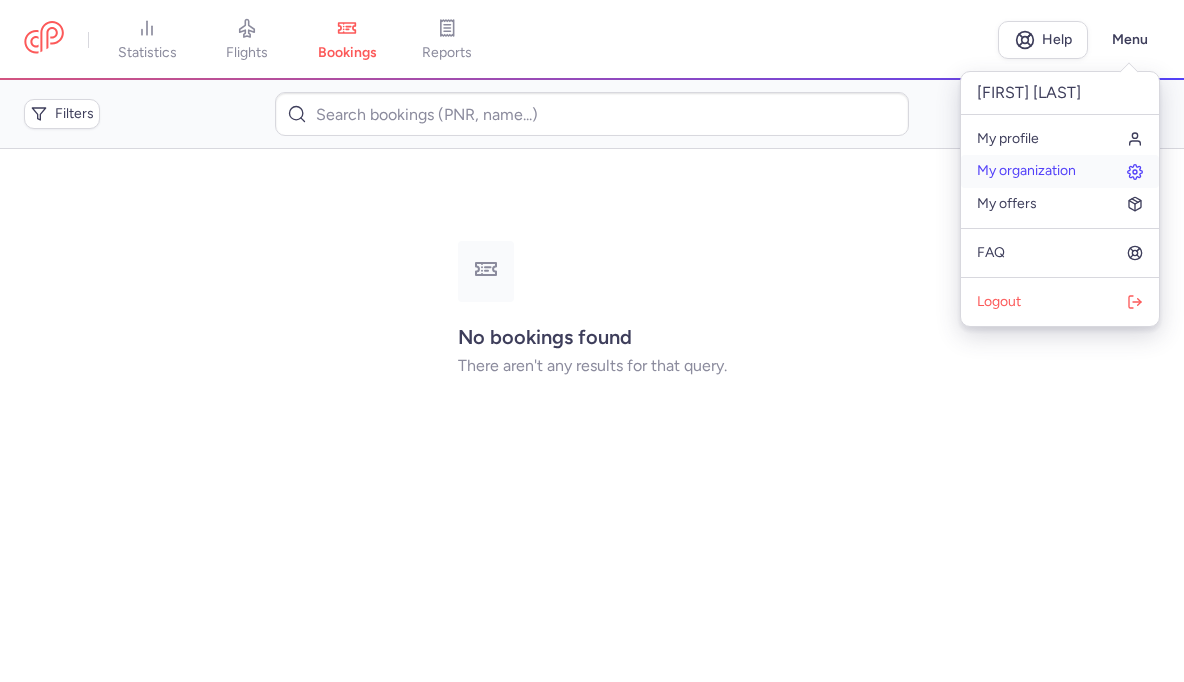 click on "My organization" at bounding box center (1026, 171) 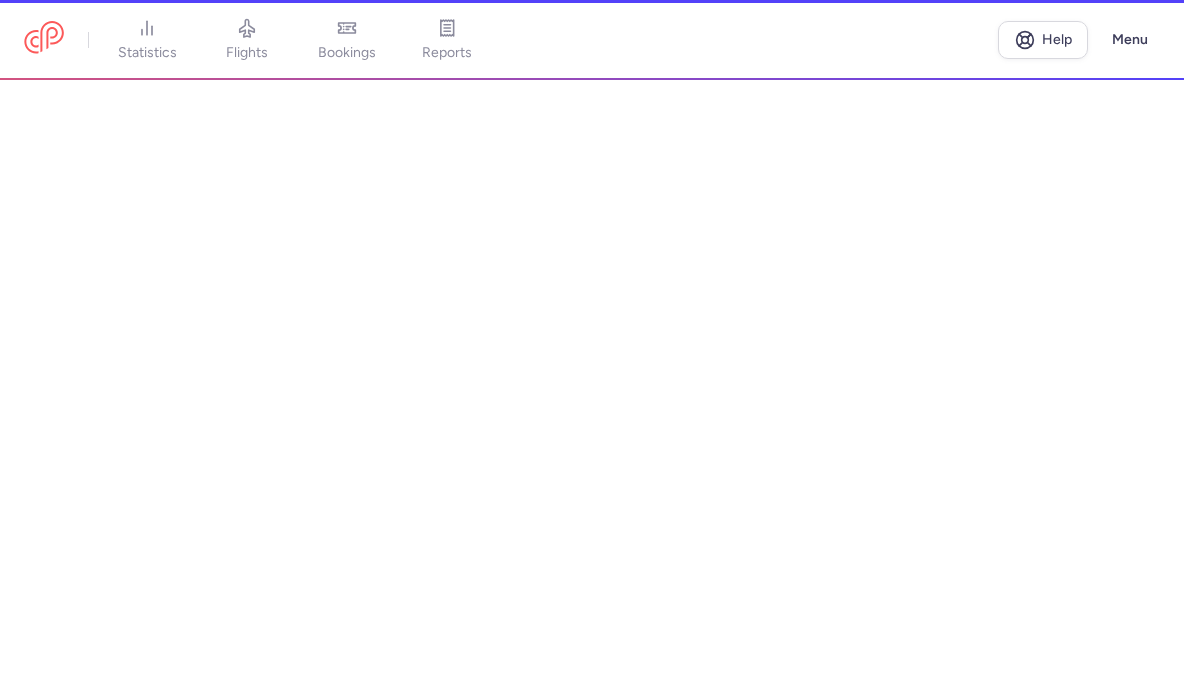 select on "tr" 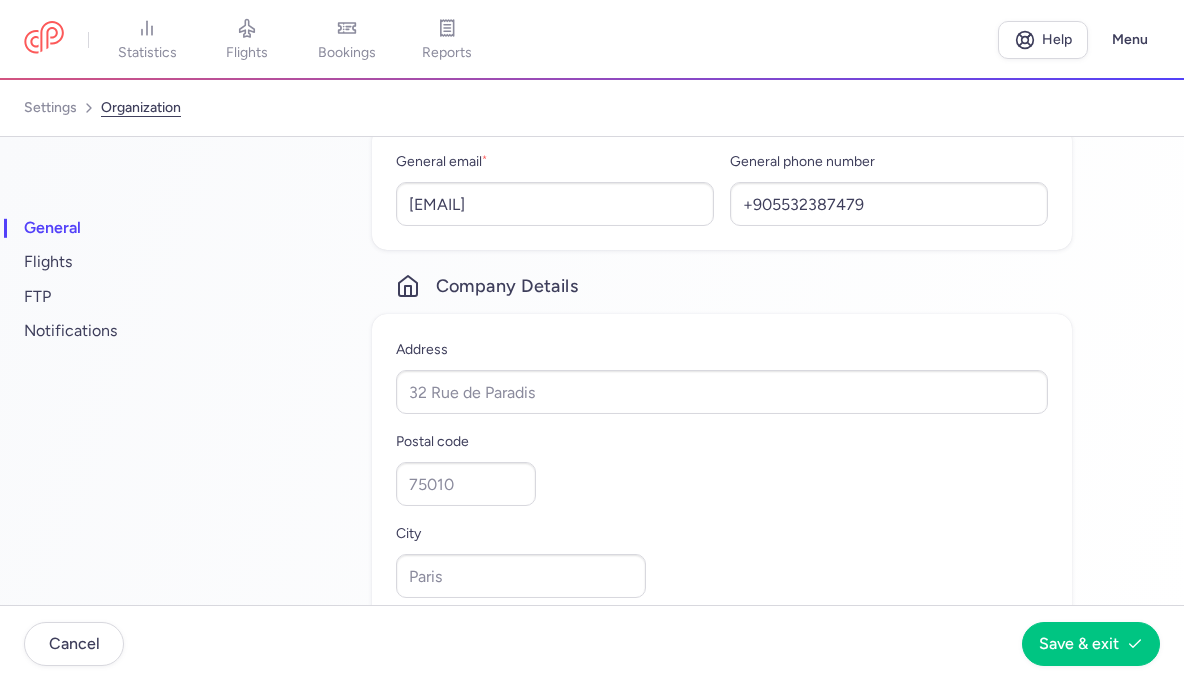 scroll, scrollTop: 0, scrollLeft: 0, axis: both 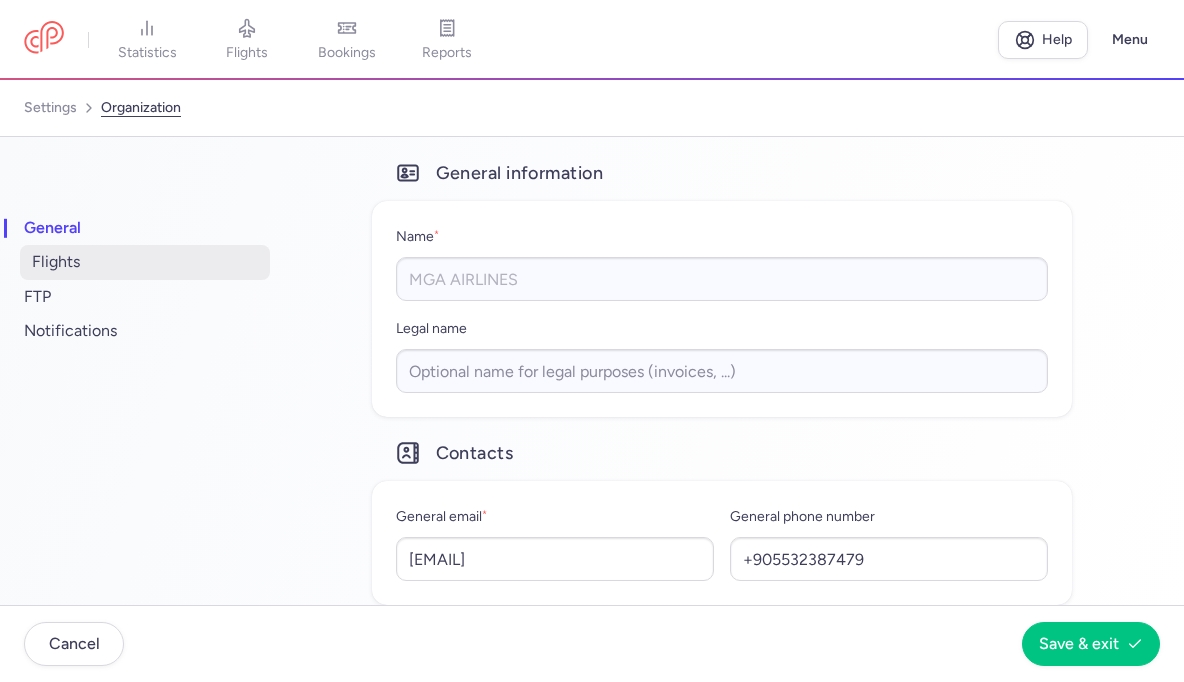 click on "flights" at bounding box center (145, 262) 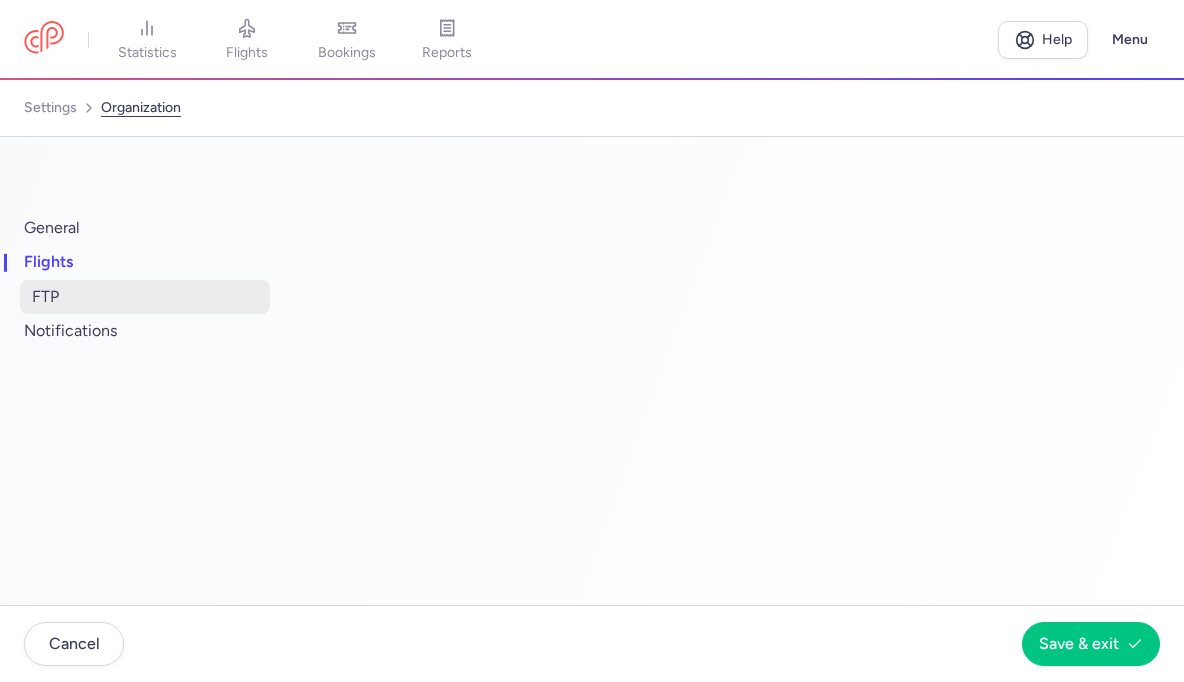 select on "days" 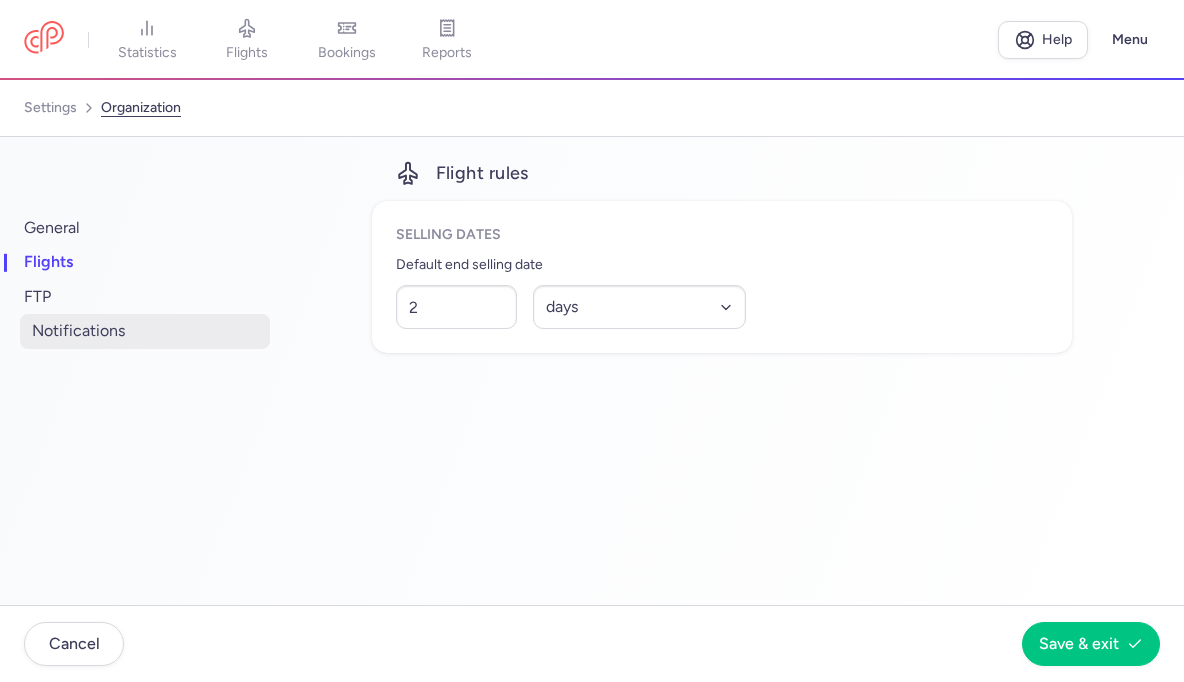 click on "notifications" at bounding box center [145, 331] 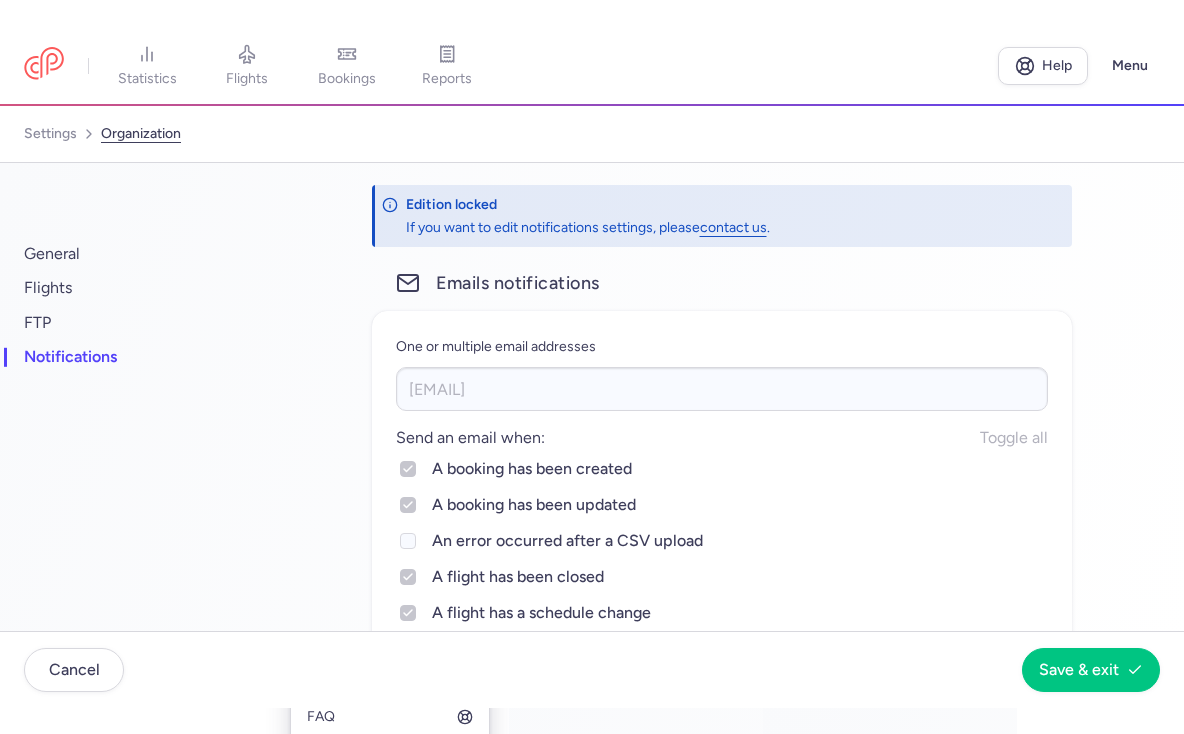 scroll, scrollTop: 0, scrollLeft: 0, axis: both 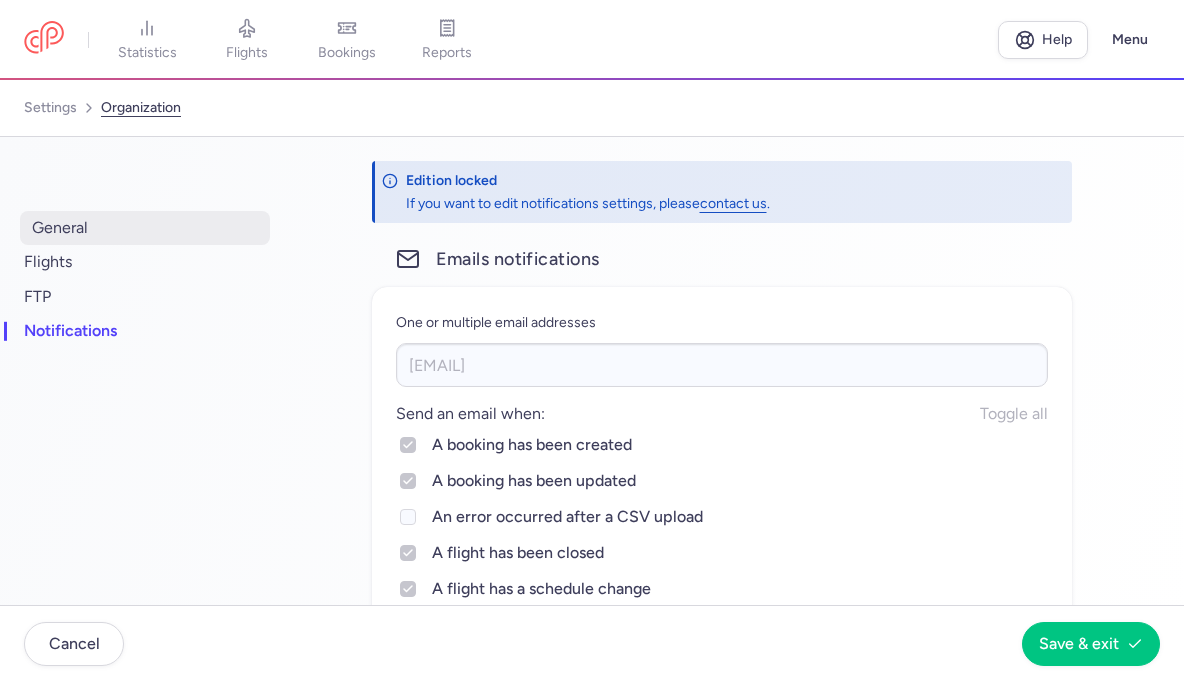 click on "general" at bounding box center (145, 228) 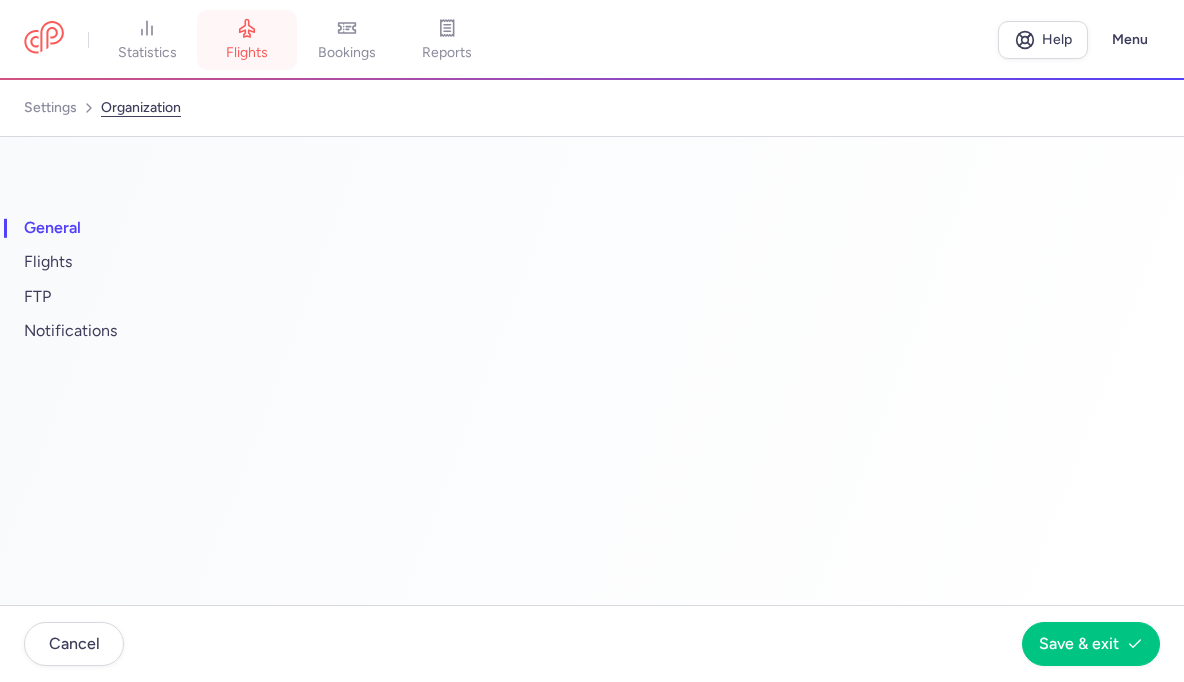 select on "tr" 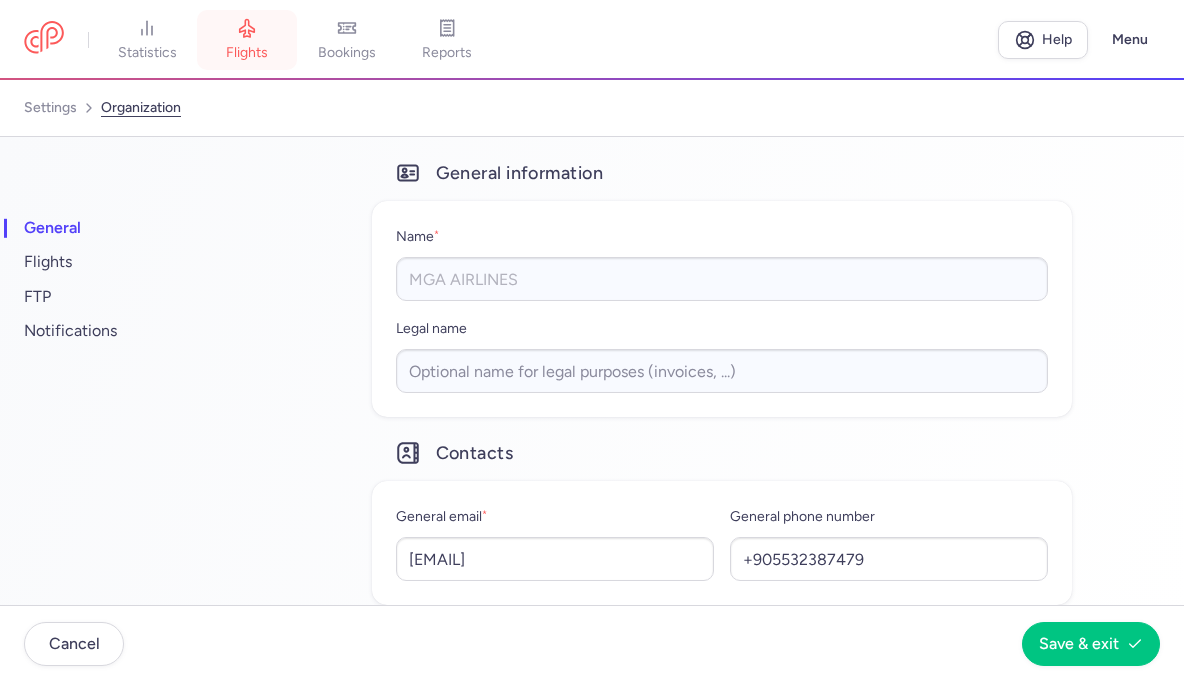 click on "flights" at bounding box center [247, 53] 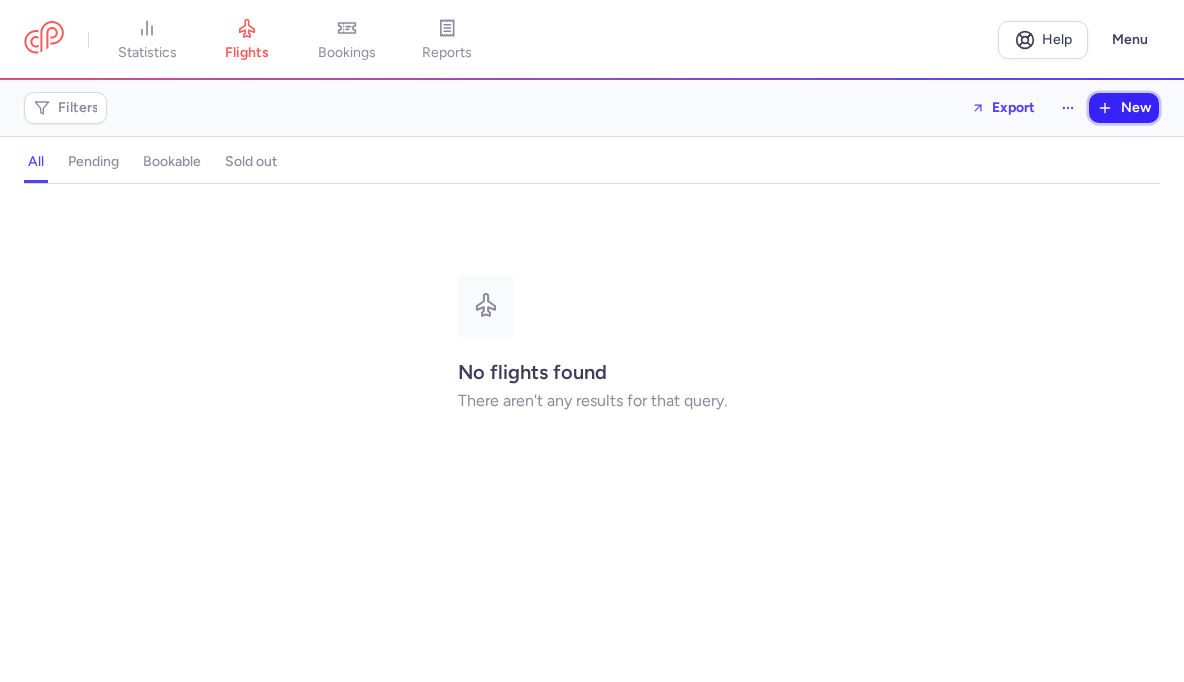 click 